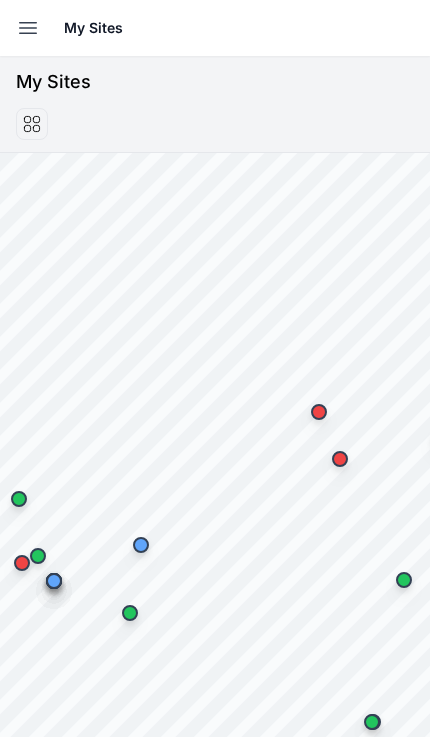 scroll, scrollTop: 0, scrollLeft: 0, axis: both 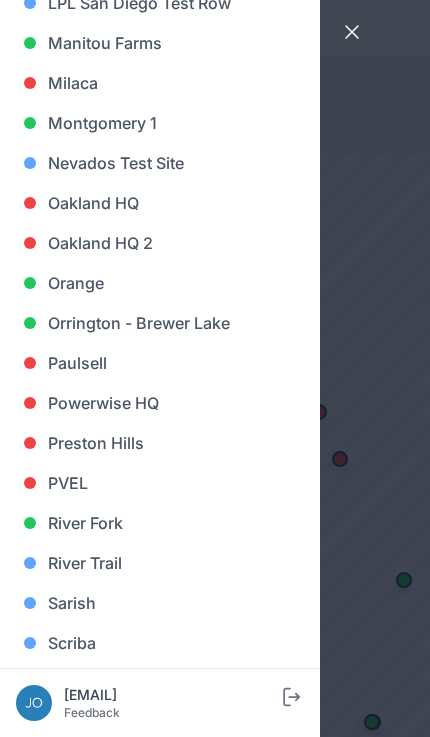click on "Sarish" at bounding box center (160, 603) 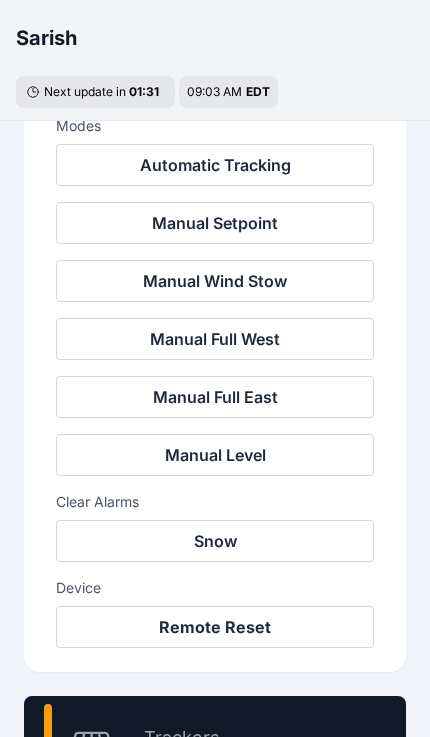 scroll, scrollTop: 689, scrollLeft: 0, axis: vertical 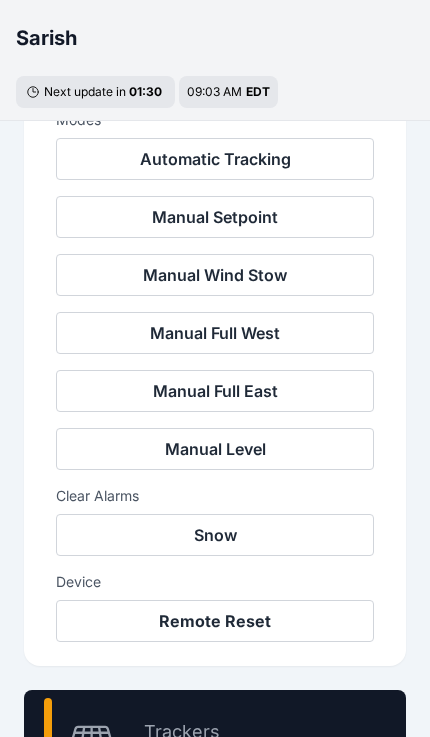 click on "93.6 % Trackers 631/674" at bounding box center (215, 746) 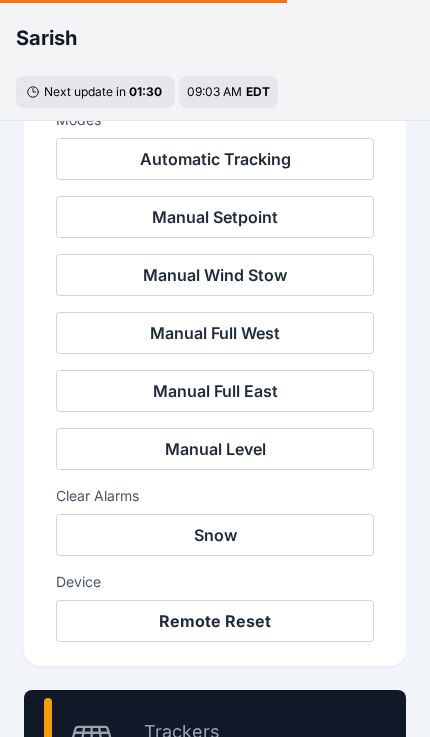 scroll, scrollTop: 60, scrollLeft: 0, axis: vertical 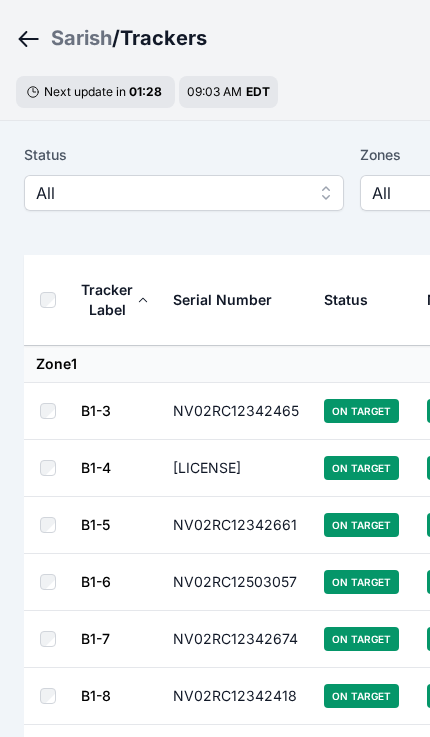 click on "All" at bounding box center (184, 193) 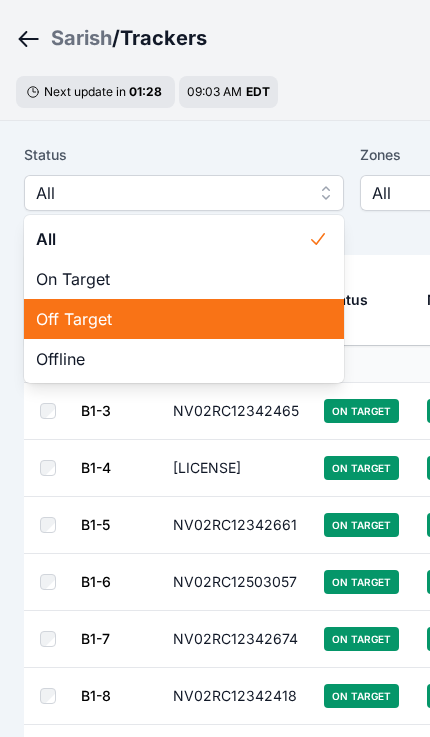 click on "Off Target" at bounding box center (172, 319) 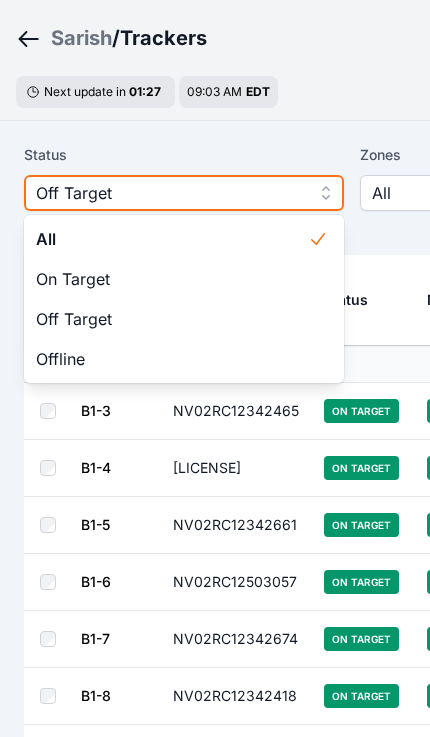 scroll, scrollTop: 0, scrollLeft: 0, axis: both 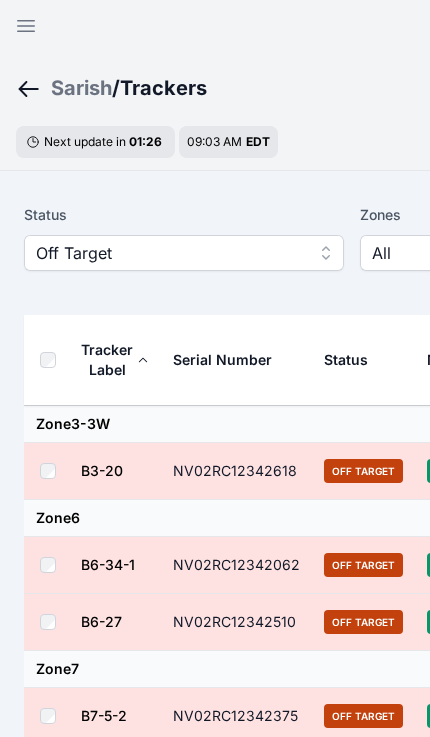 click at bounding box center [52, 360] 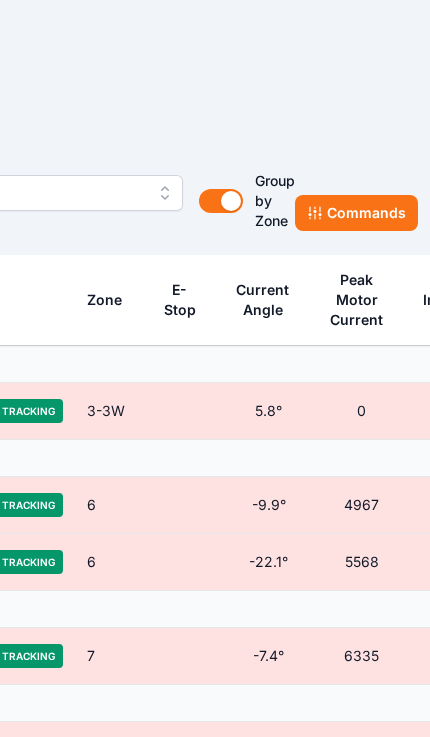 scroll, scrollTop: 60, scrollLeft: 507, axis: both 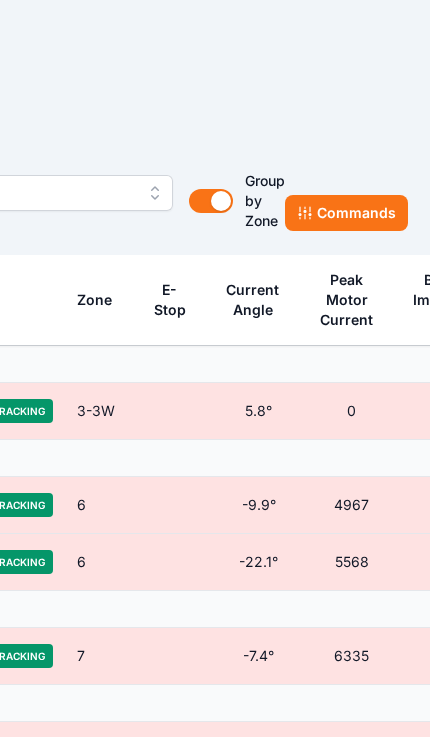 click on "Commands" at bounding box center (346, 213) 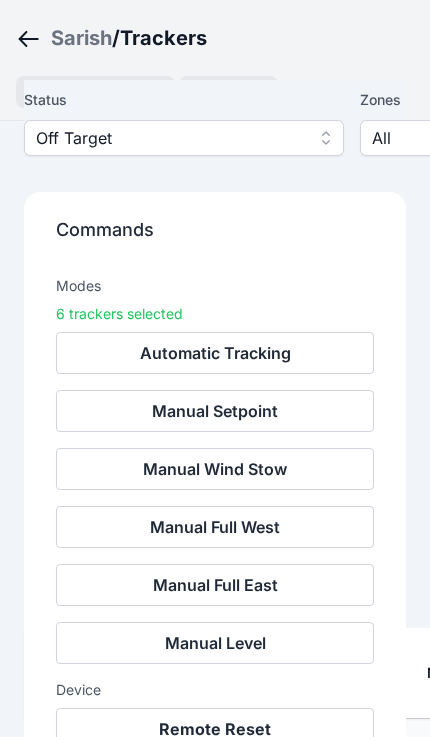 scroll, scrollTop: 286, scrollLeft: 0, axis: vertical 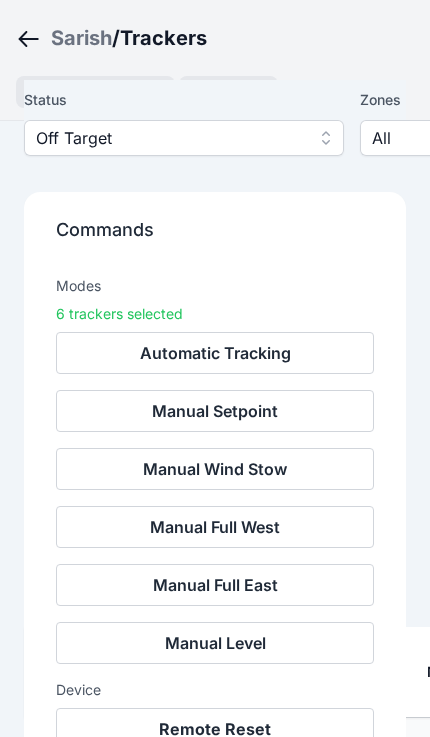 click on "Remote Reset" at bounding box center [215, 729] 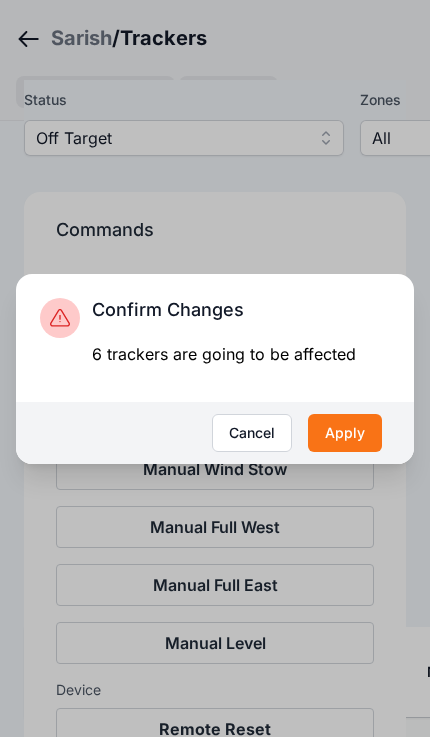 click on "Apply" at bounding box center (345, 433) 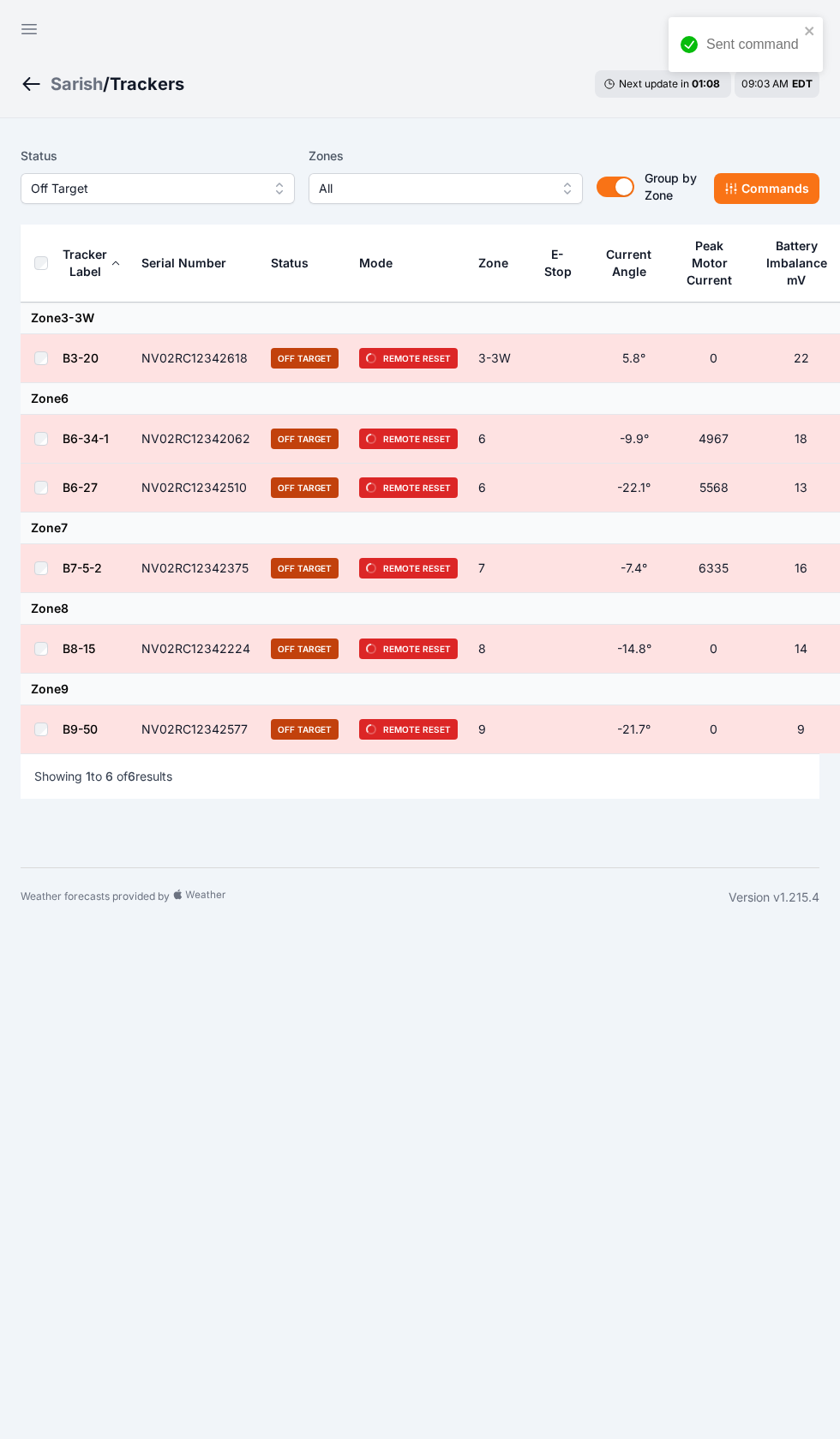 scroll, scrollTop: 0, scrollLeft: 0, axis: both 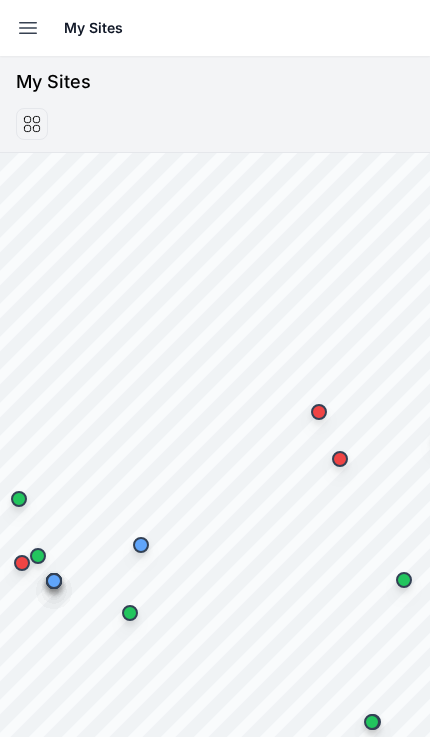click 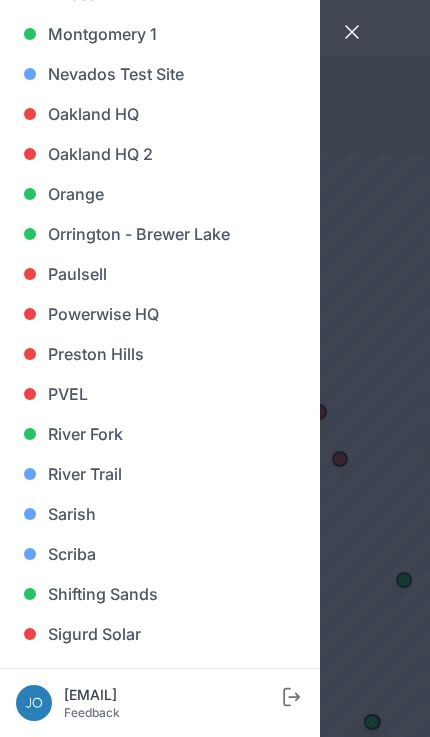 scroll, scrollTop: 1238, scrollLeft: 0, axis: vertical 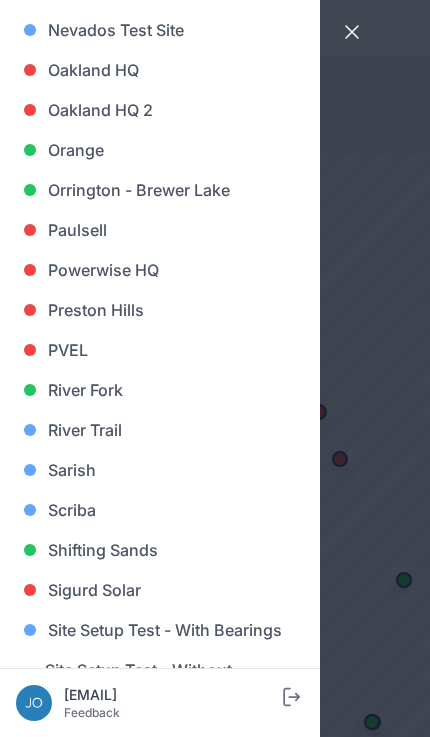 click on "Sarish" at bounding box center [160, 470] 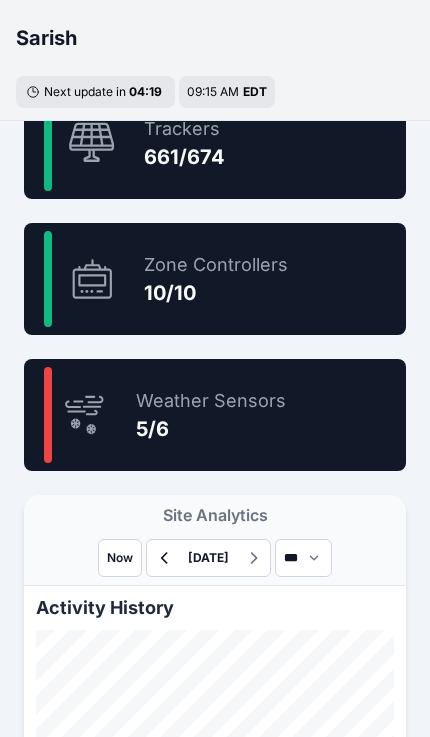 scroll, scrollTop: 1293, scrollLeft: 0, axis: vertical 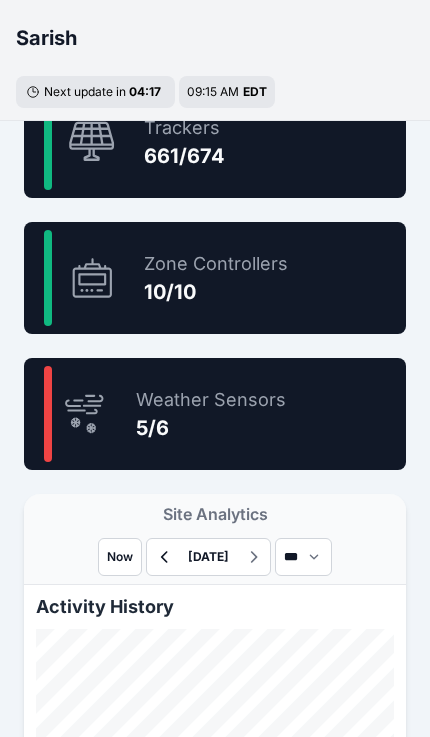 click on "98.1 % Trackers 661/674" at bounding box center [215, 142] 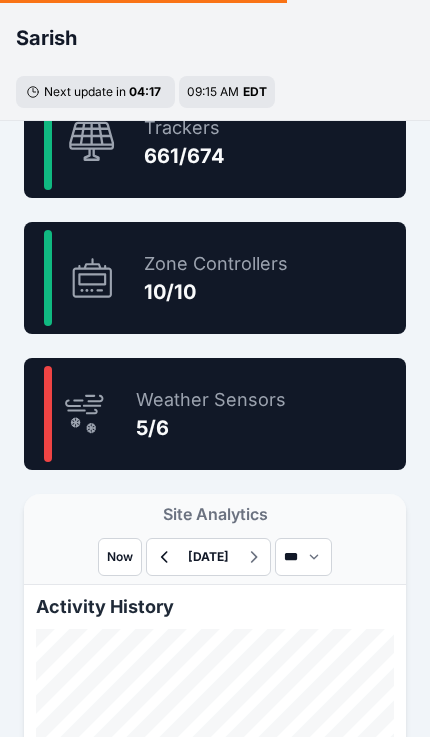 scroll, scrollTop: 60, scrollLeft: 0, axis: vertical 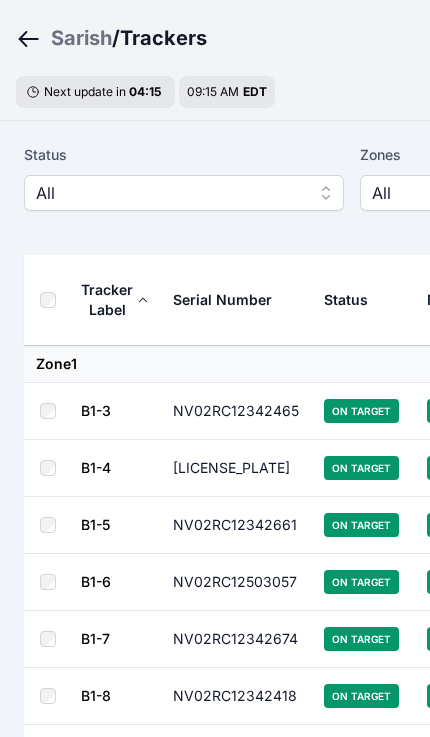 click on "All" at bounding box center (170, 193) 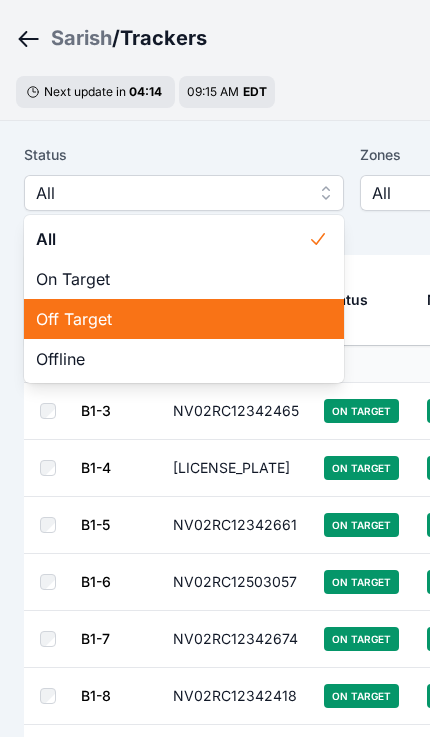 click on "Off Target" at bounding box center (172, 319) 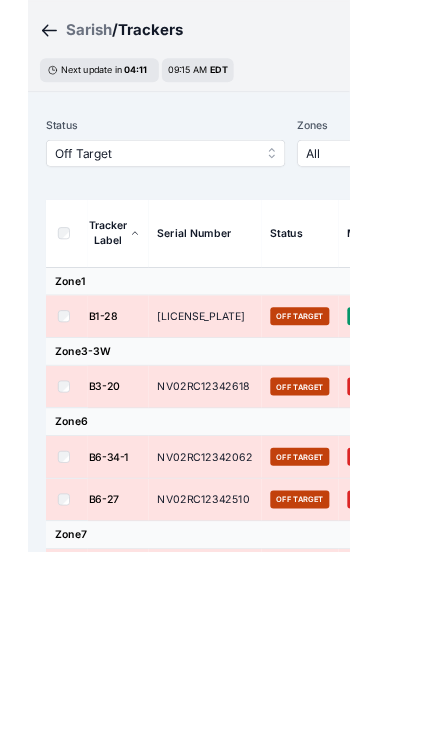 scroll, scrollTop: 52, scrollLeft: 0, axis: vertical 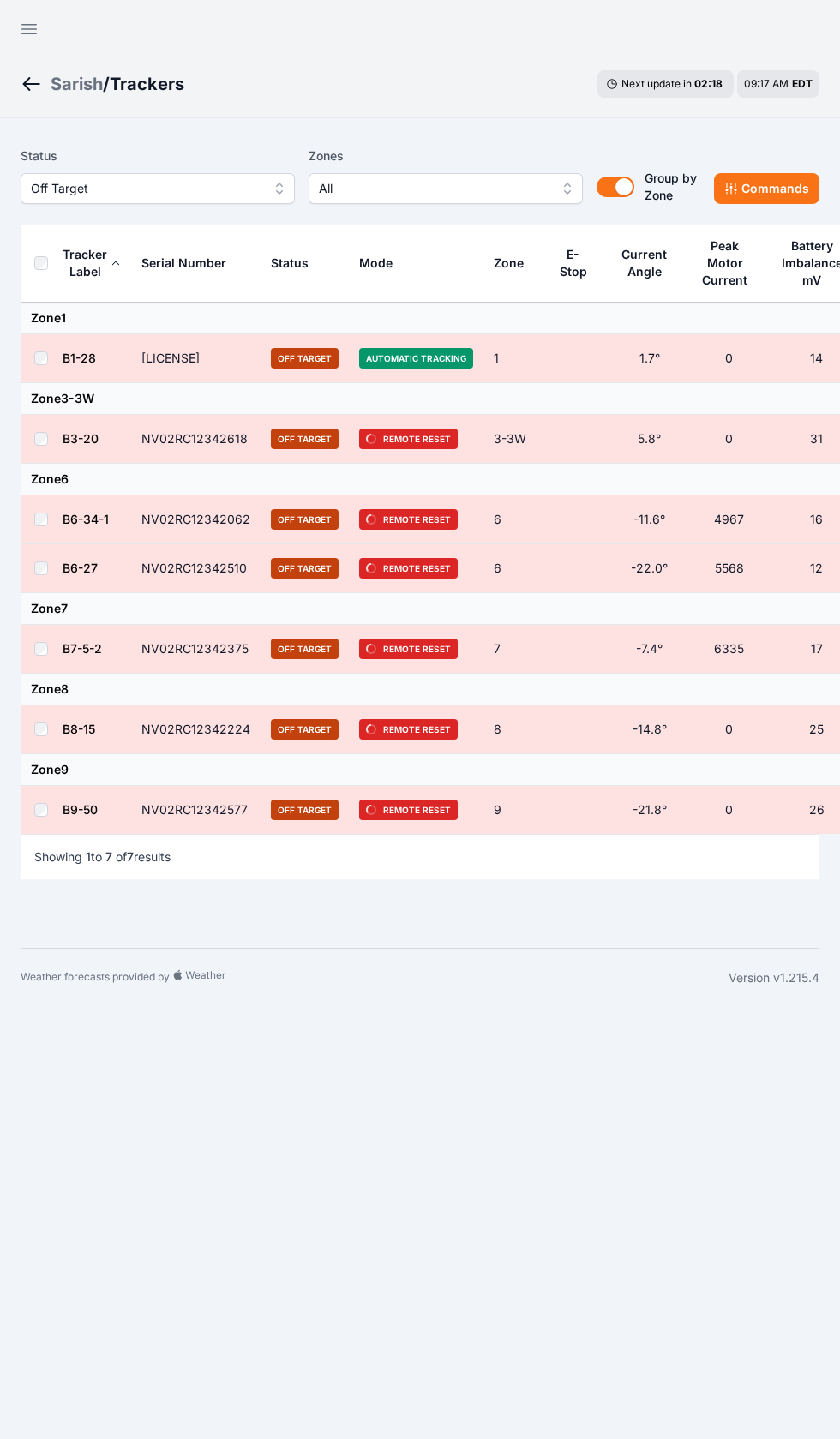 click on "Sarish" at bounding box center [76, 84] 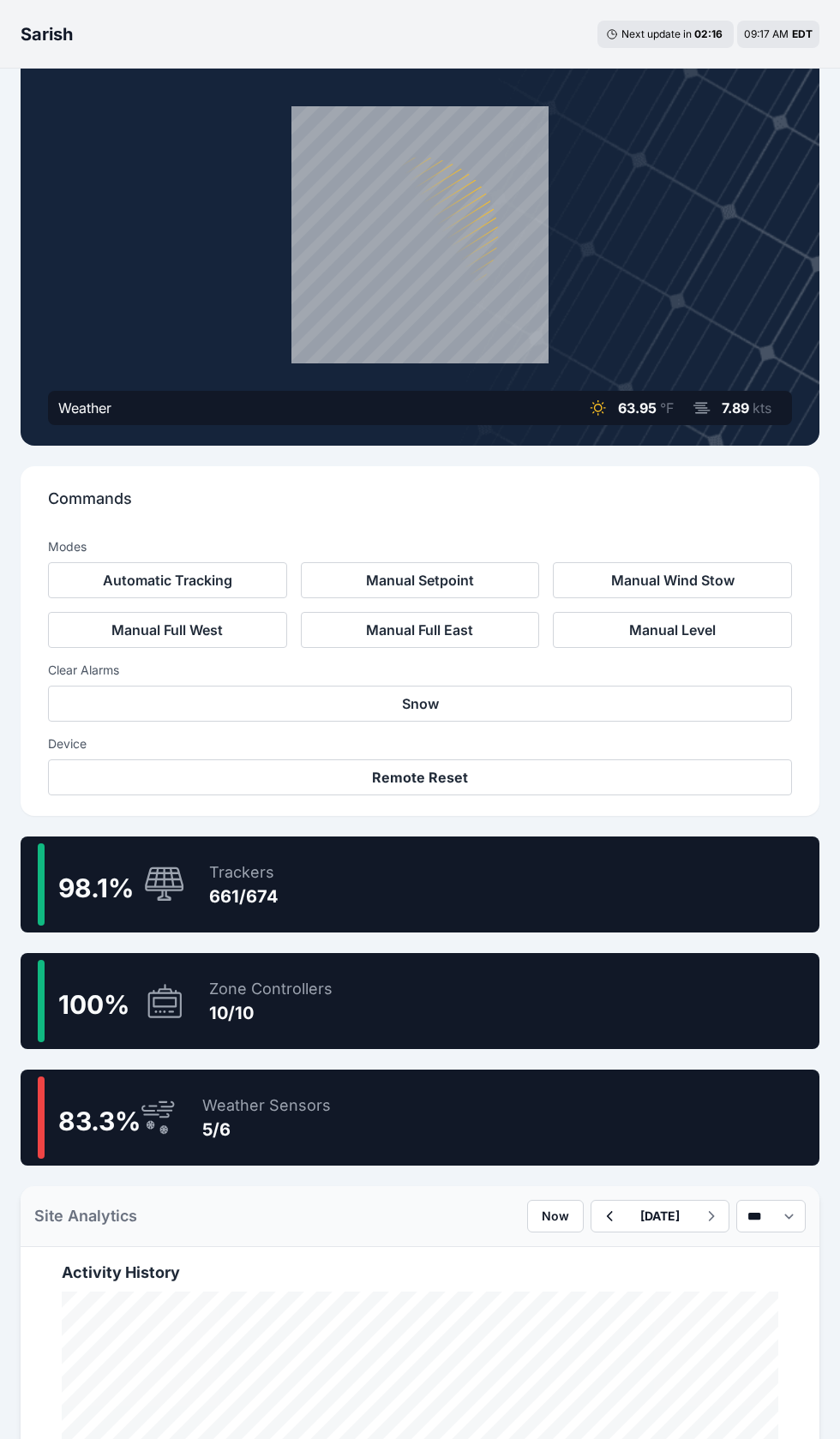 scroll, scrollTop: 117, scrollLeft: 0, axis: vertical 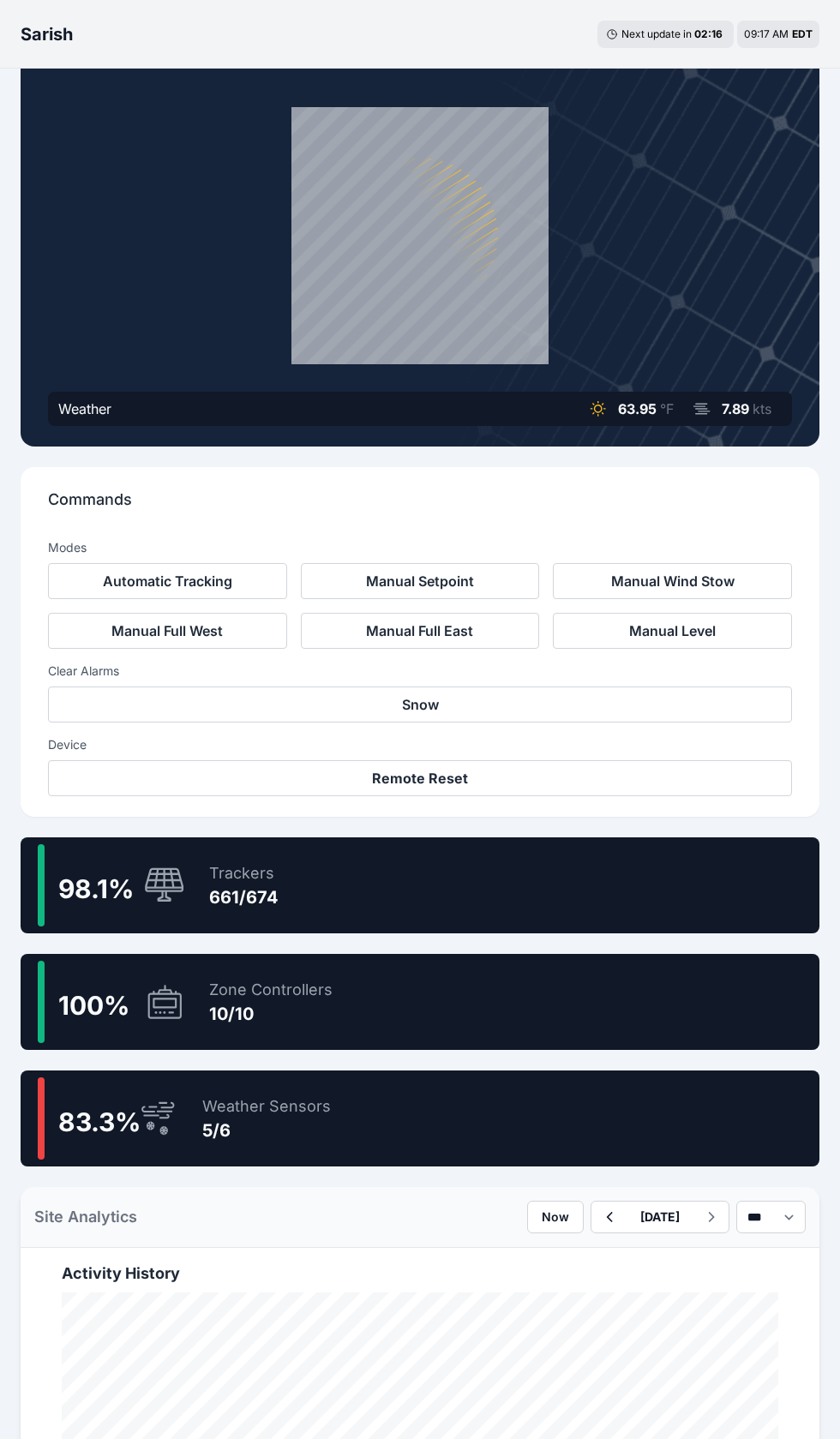 click on "98.1 % Trackers 661/674" at bounding box center (420, 885) 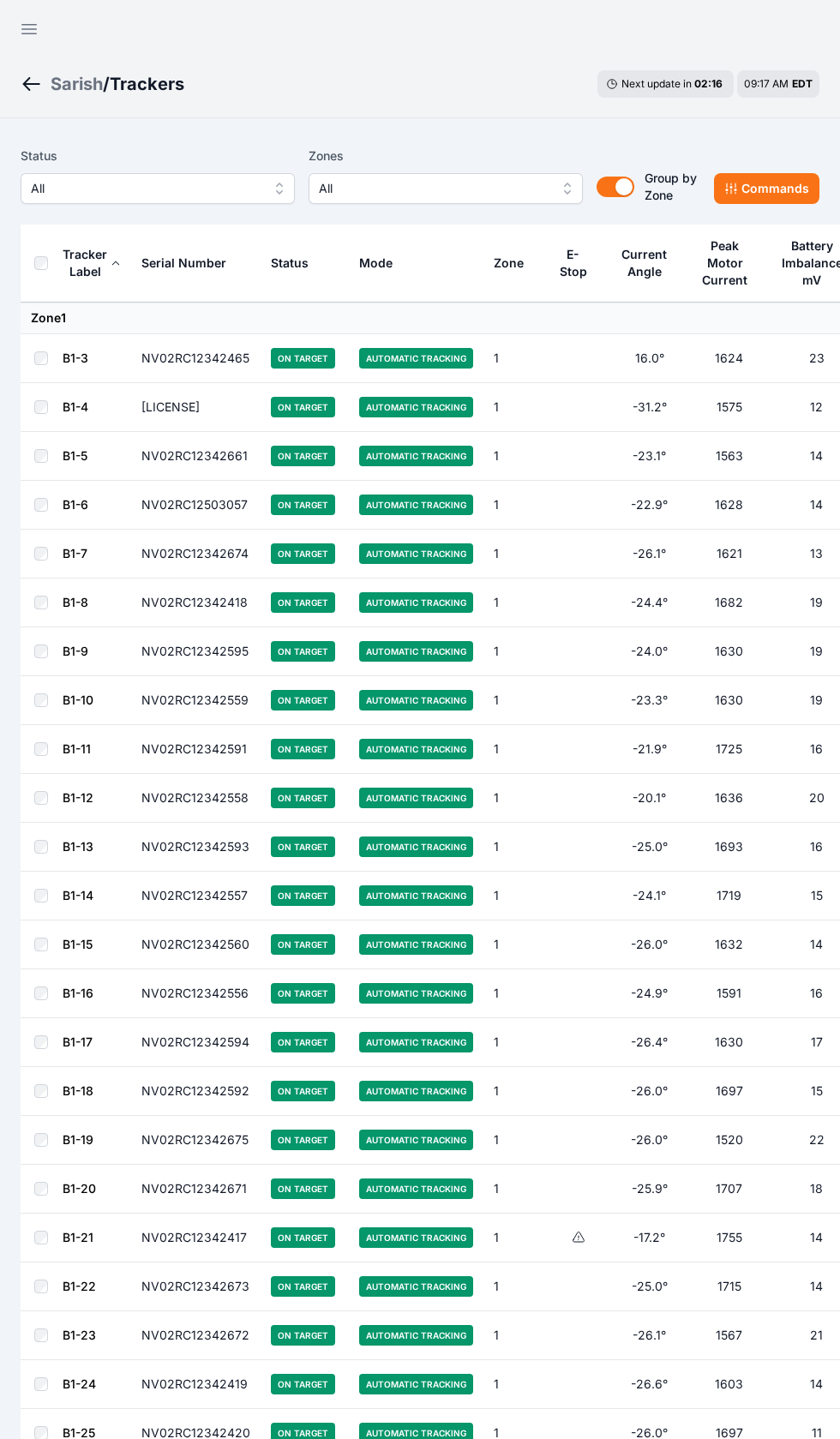 scroll, scrollTop: 21, scrollLeft: 0, axis: vertical 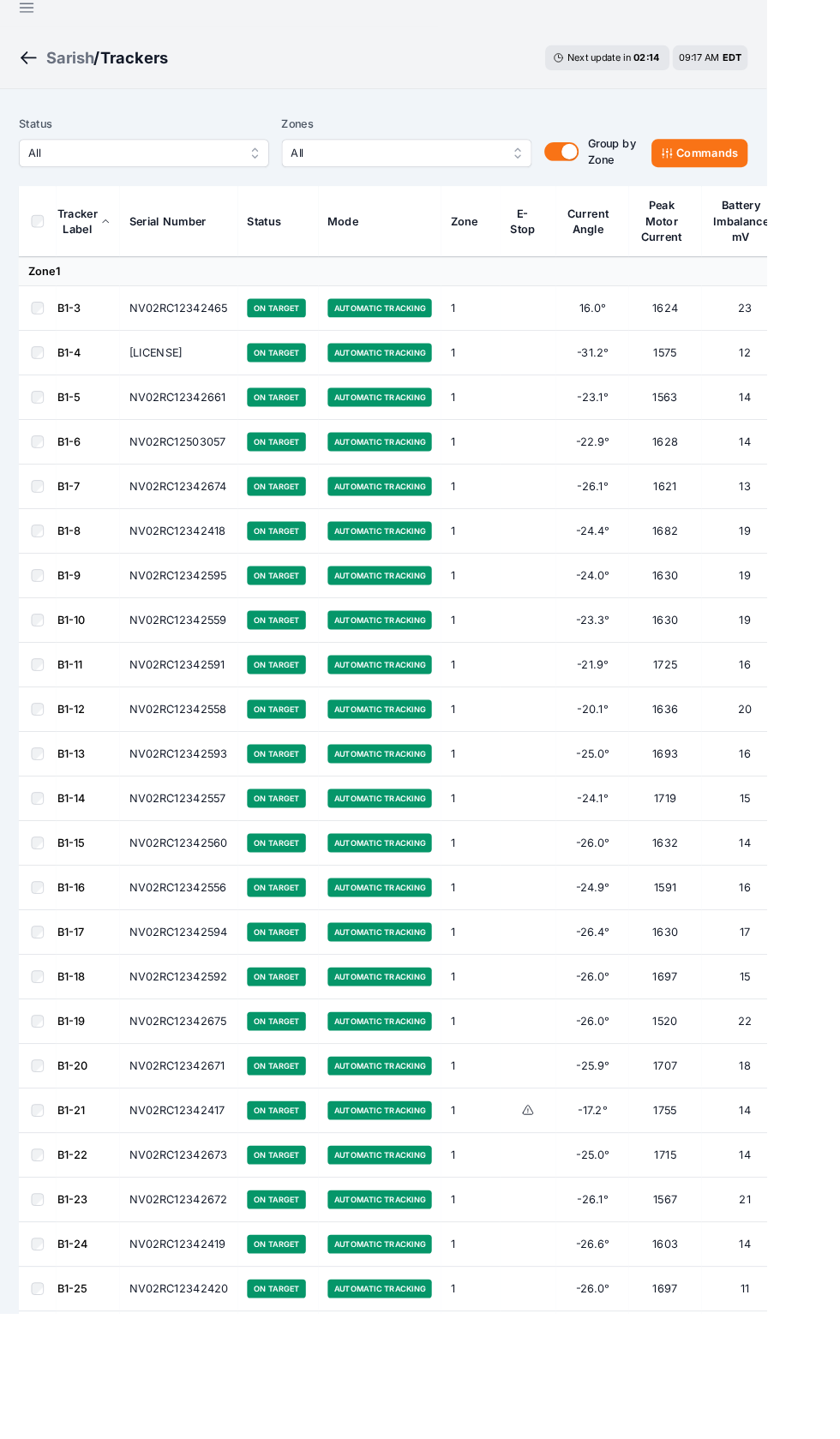 click on "All" at bounding box center [146, 168] 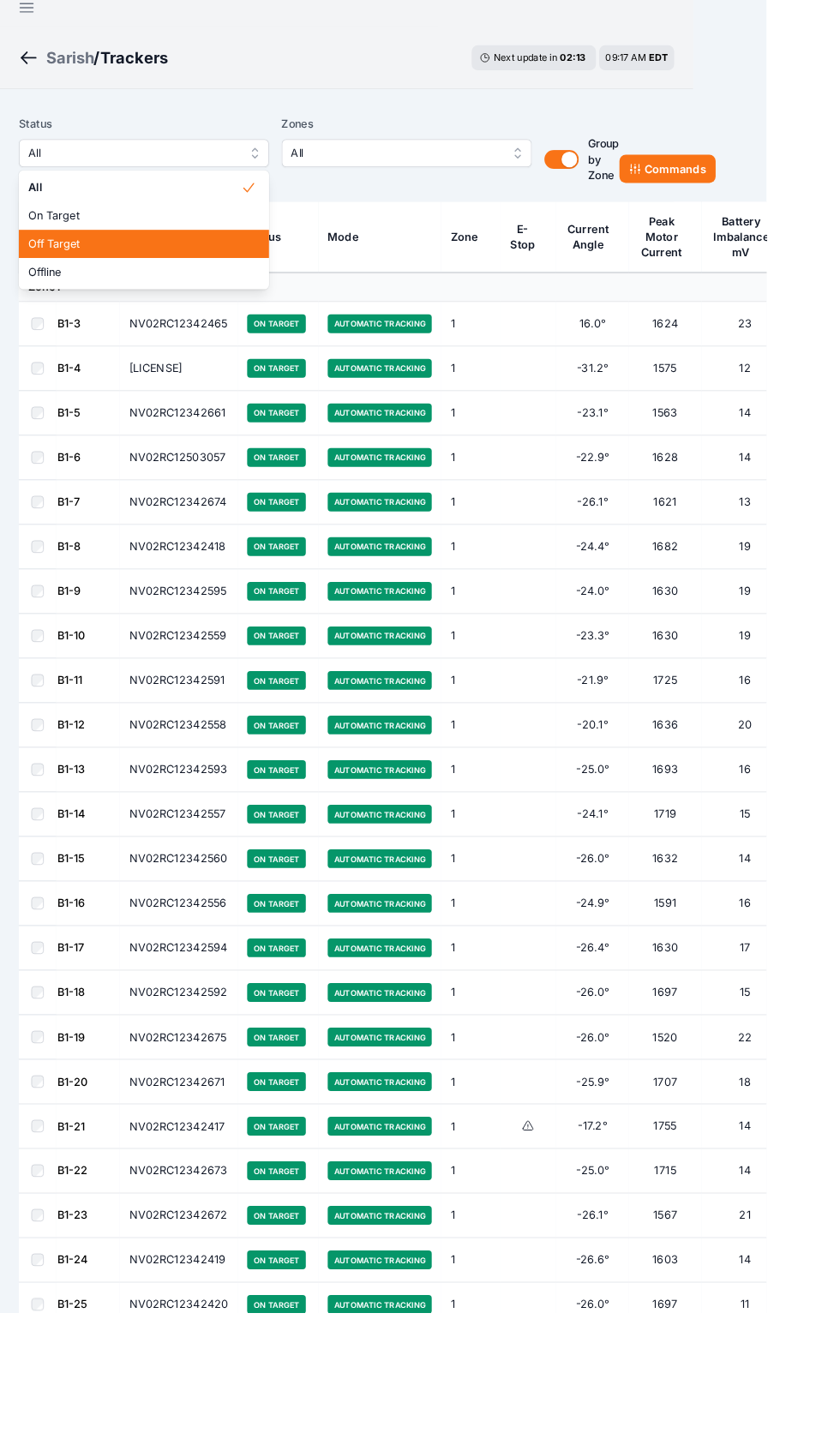 click on "Off Target" at bounding box center [158, 267] 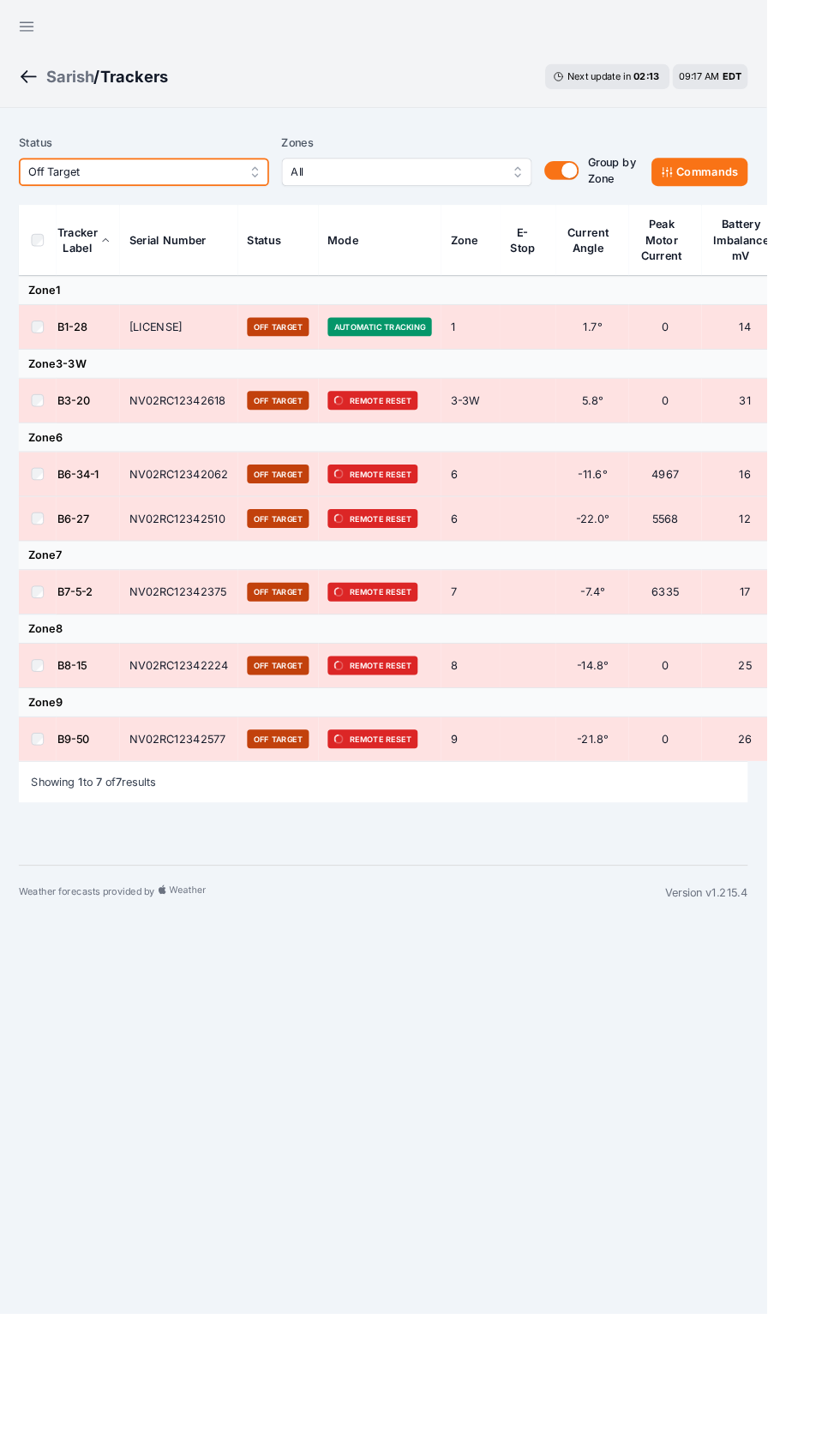 scroll, scrollTop: 0, scrollLeft: 0, axis: both 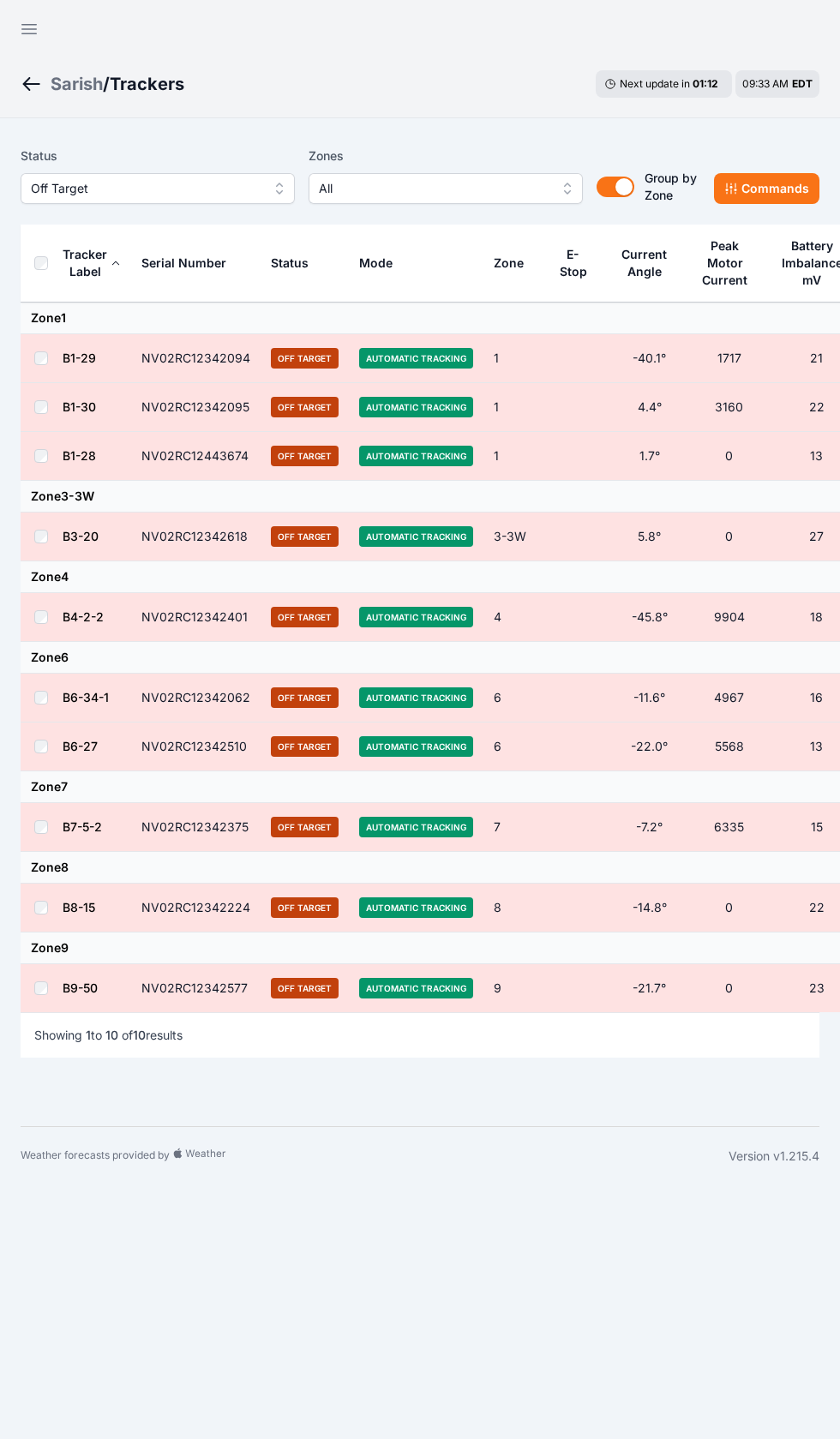 click on "Commands" at bounding box center [766, 189] 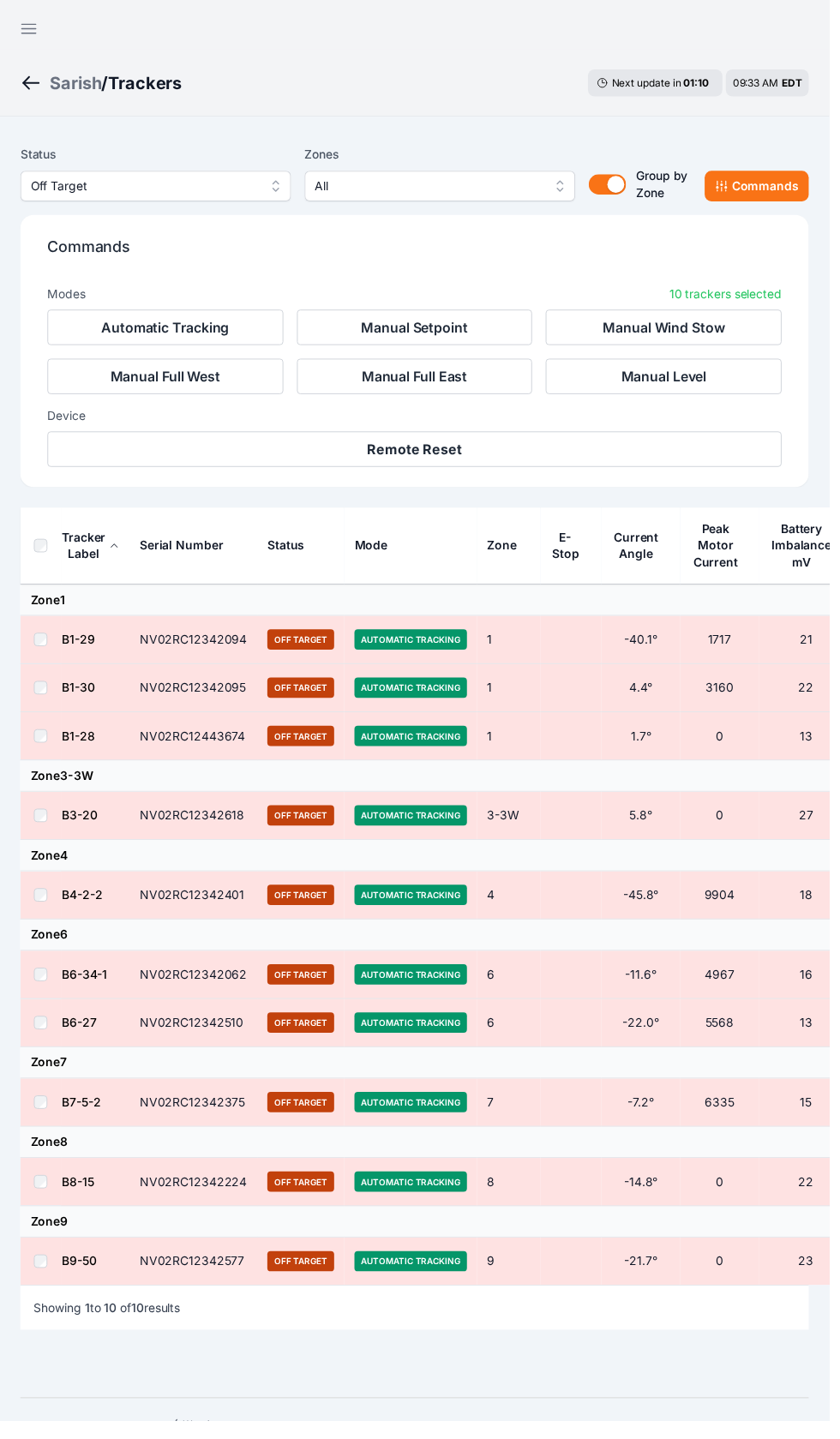 click on "Remote Reset" at bounding box center [420, 455] 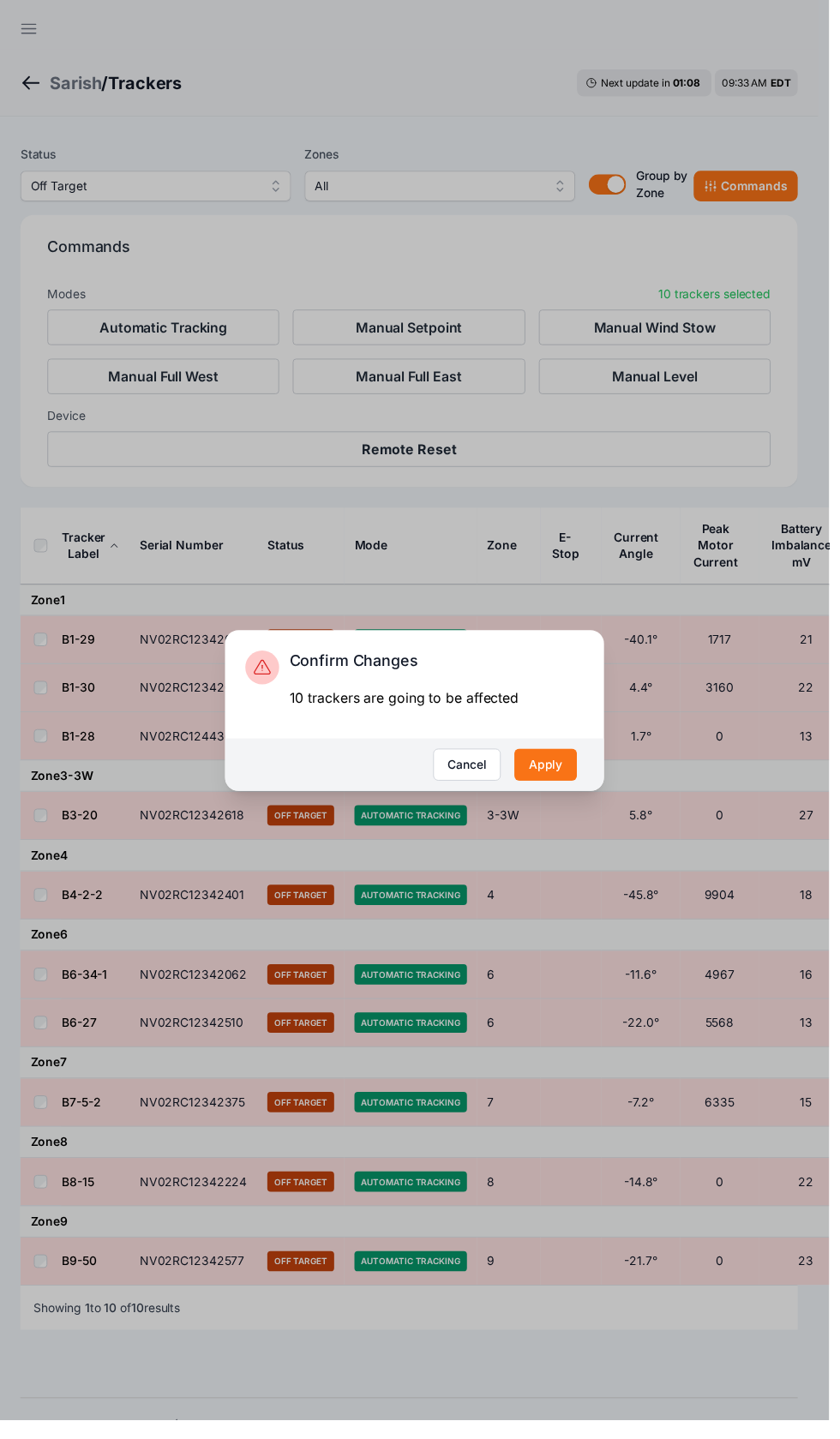 click on "Apply" at bounding box center [553, 775] 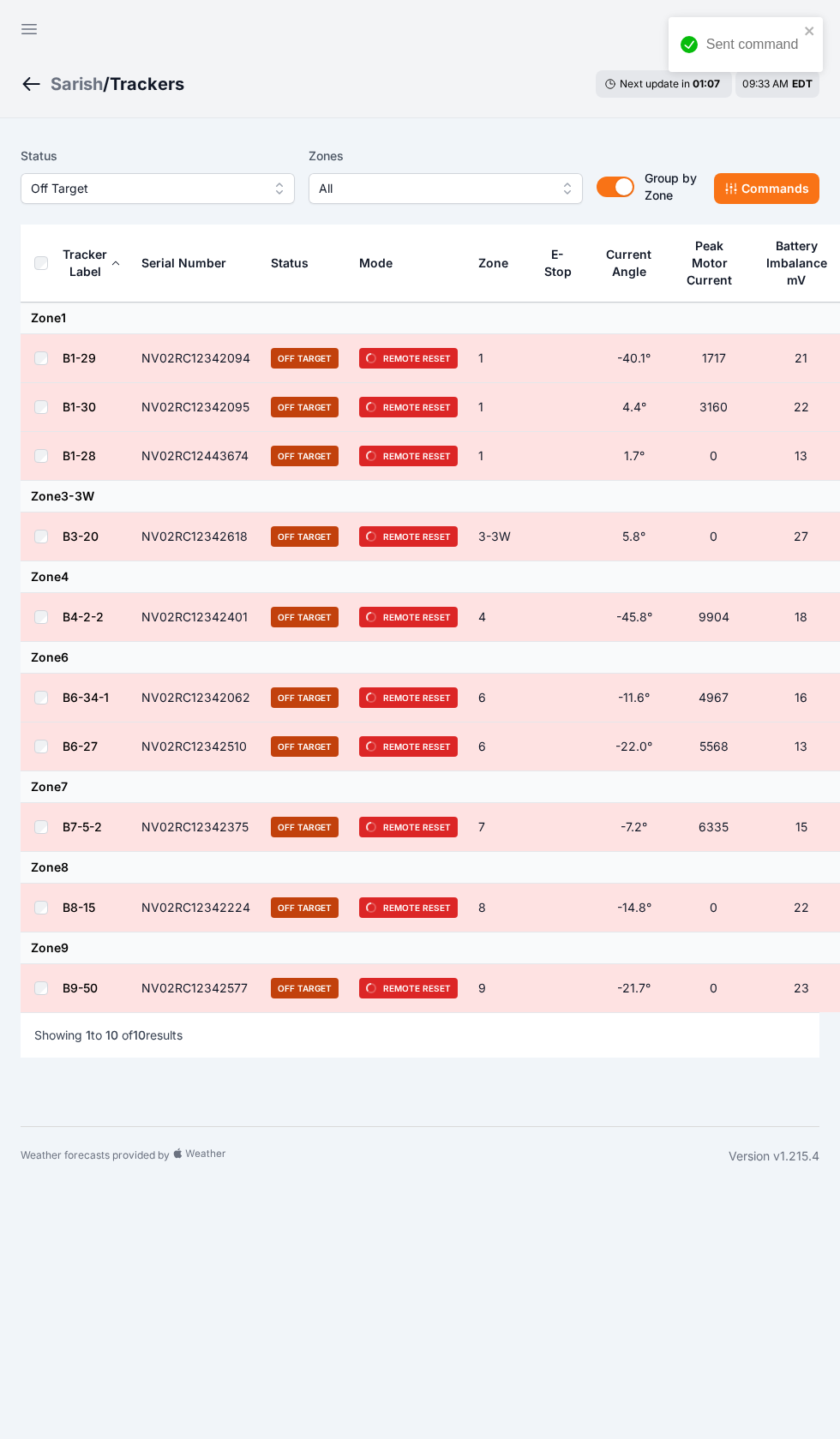 scroll, scrollTop: 0, scrollLeft: 0, axis: both 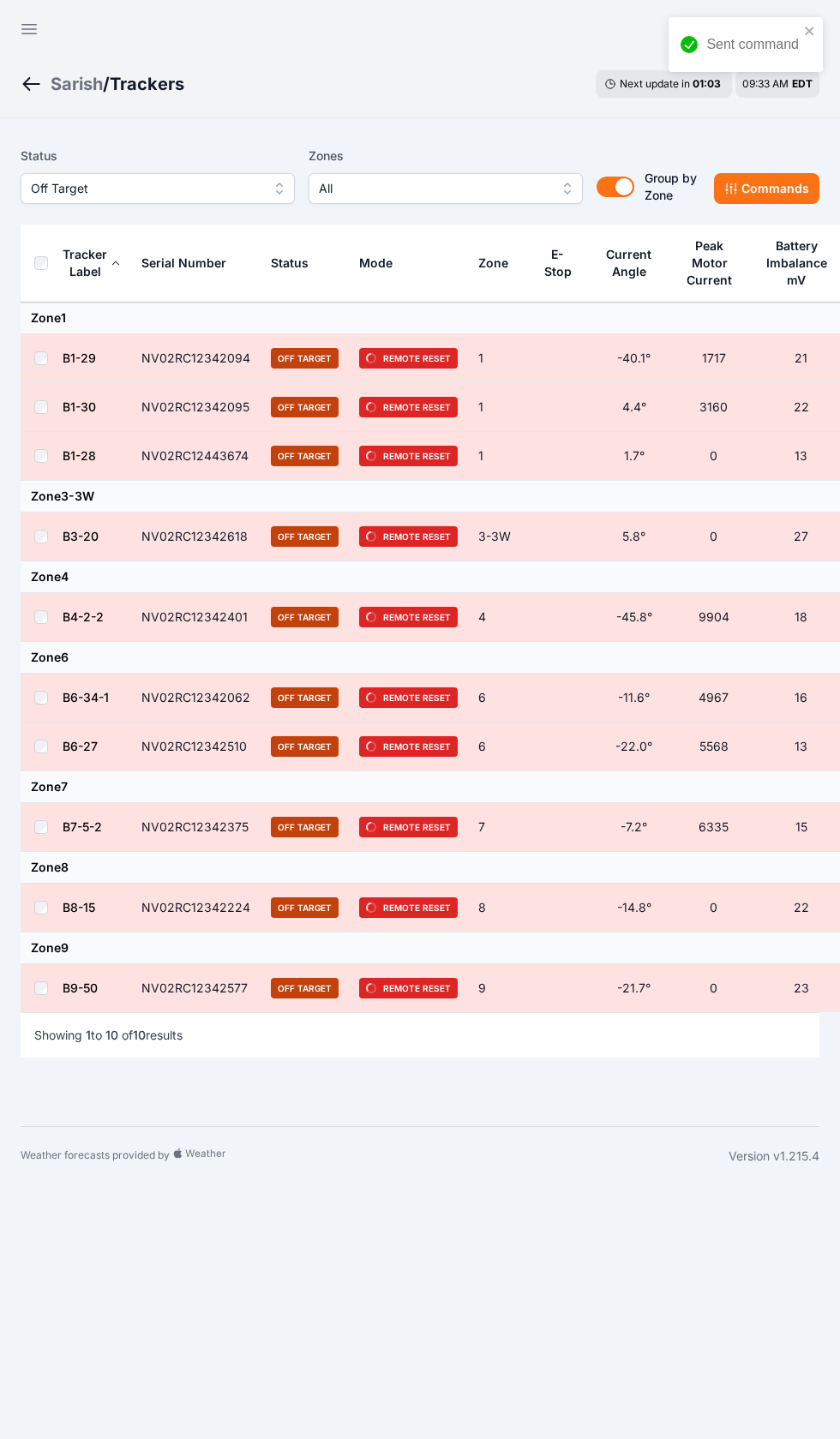 click on "Off Target" at bounding box center [146, 189] 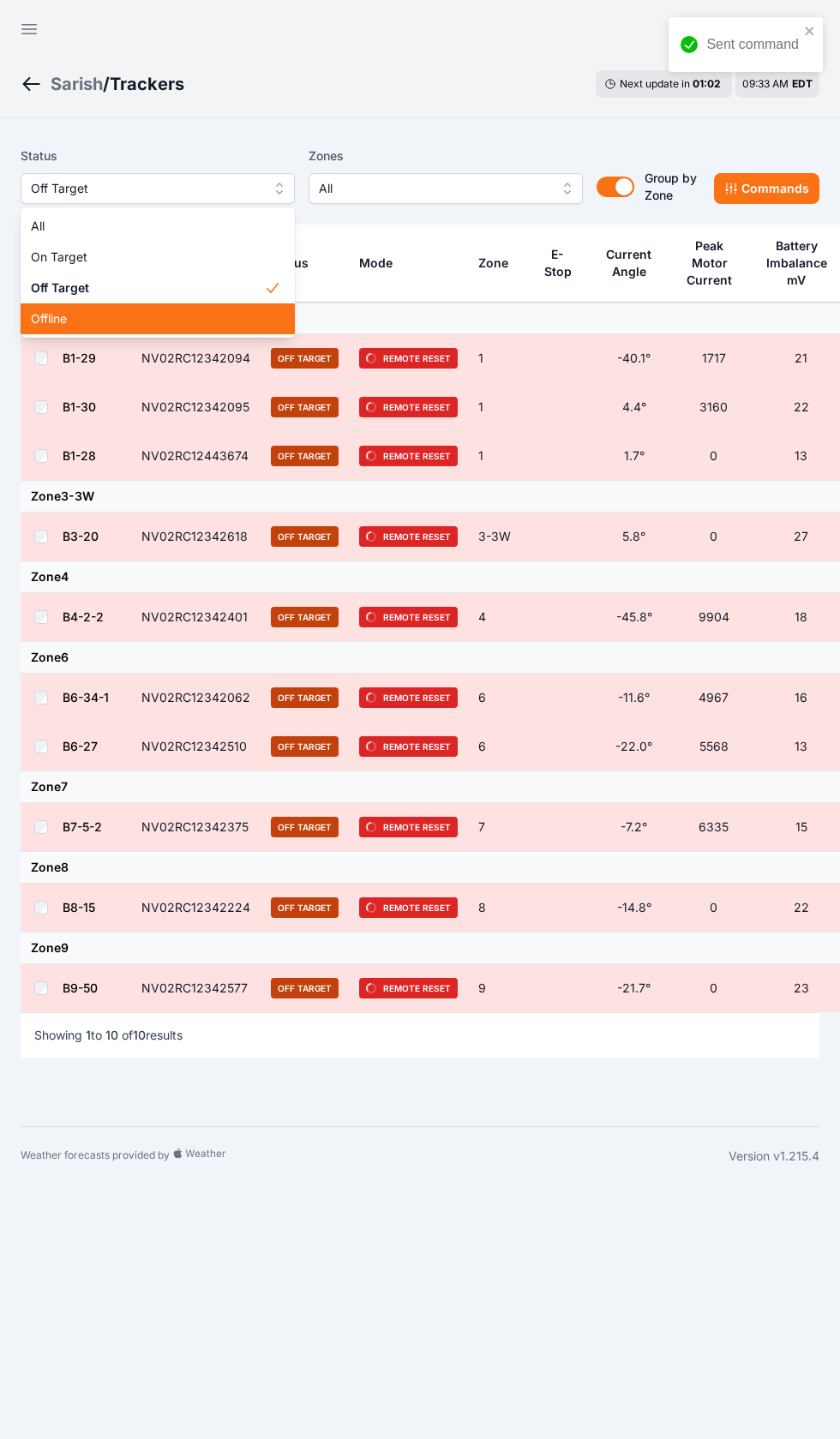 click on "Offline" at bounding box center (147, 319) 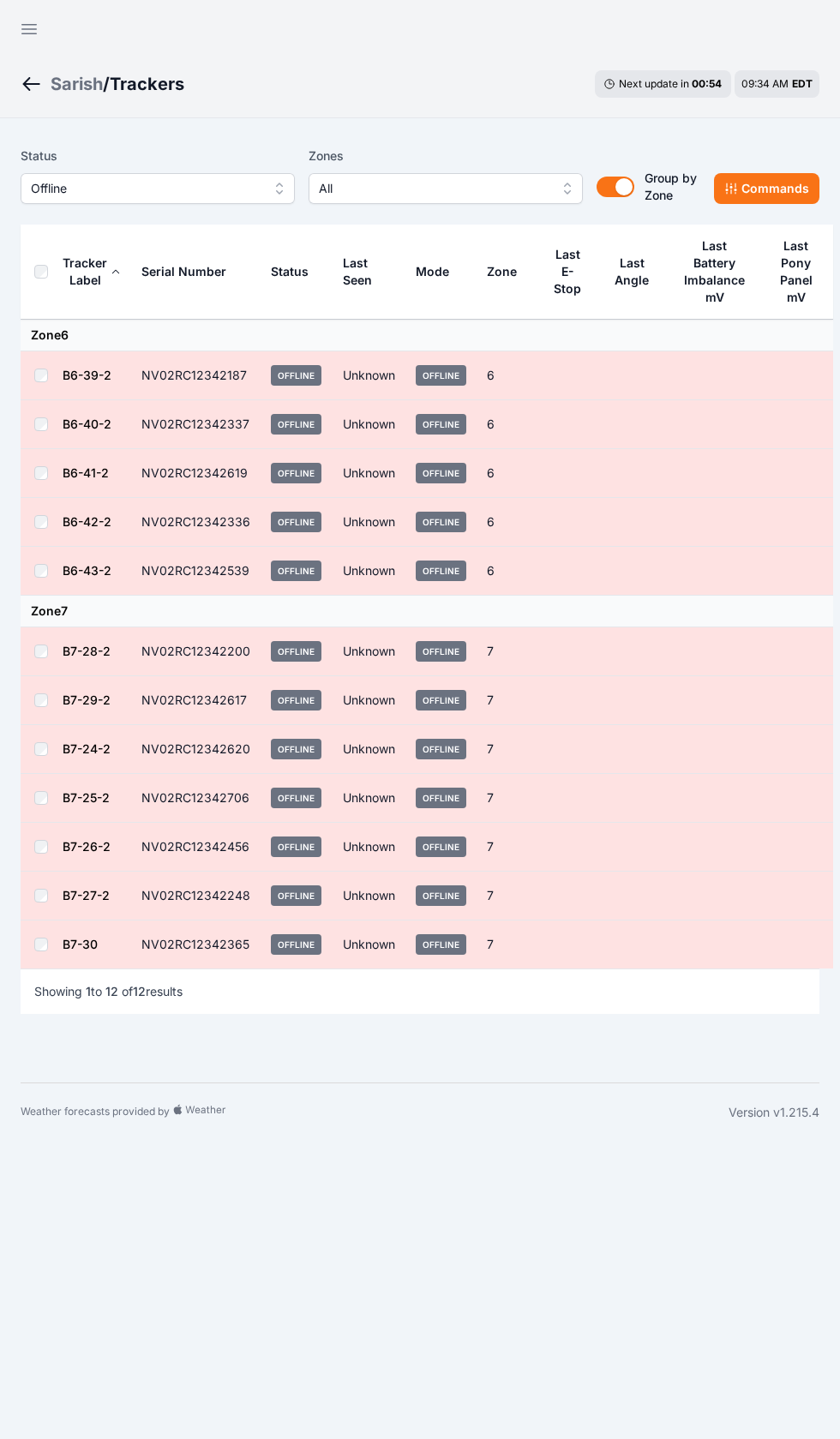 click on "Sarish" at bounding box center [76, 84] 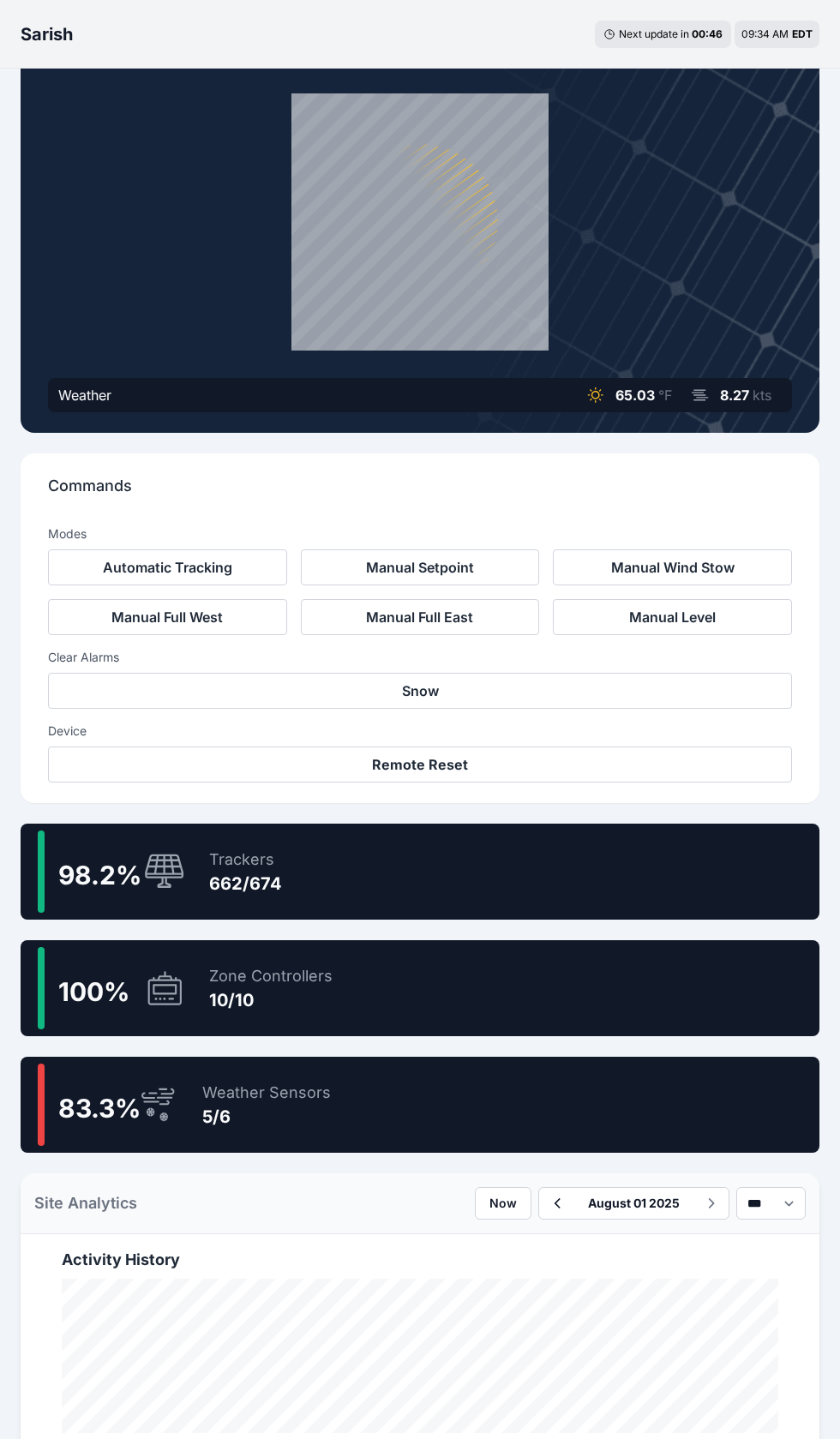 scroll, scrollTop: 131, scrollLeft: 0, axis: vertical 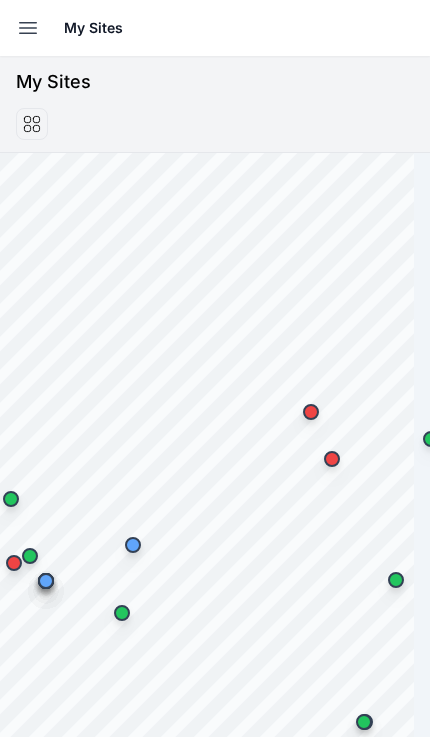 click on "Open sidebar" at bounding box center (28, 28) 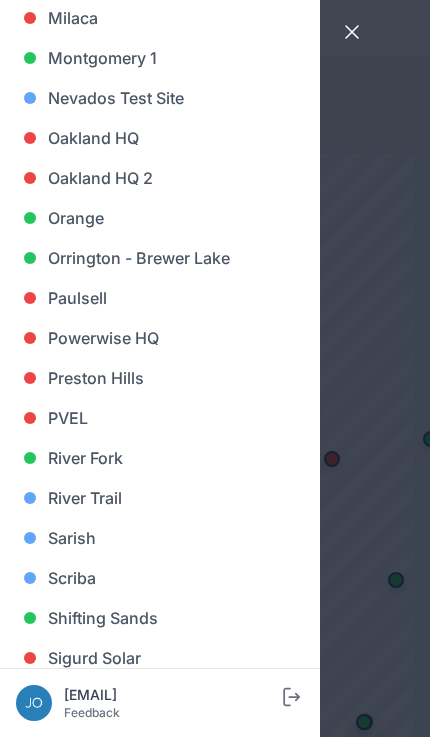 scroll, scrollTop: 1169, scrollLeft: 0, axis: vertical 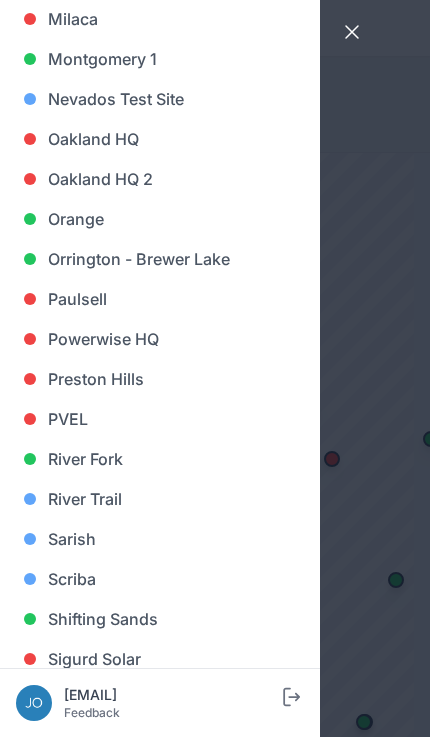 click on "Sarish" at bounding box center (160, 539) 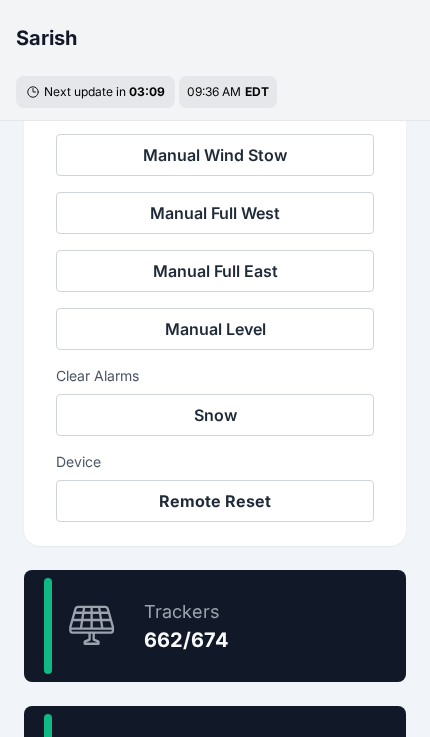 click on "98.2 % Trackers 662/674" at bounding box center (215, 626) 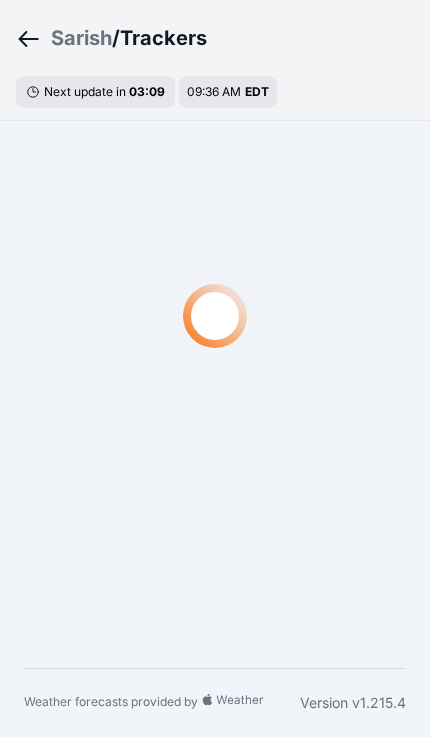 scroll, scrollTop: 60, scrollLeft: 0, axis: vertical 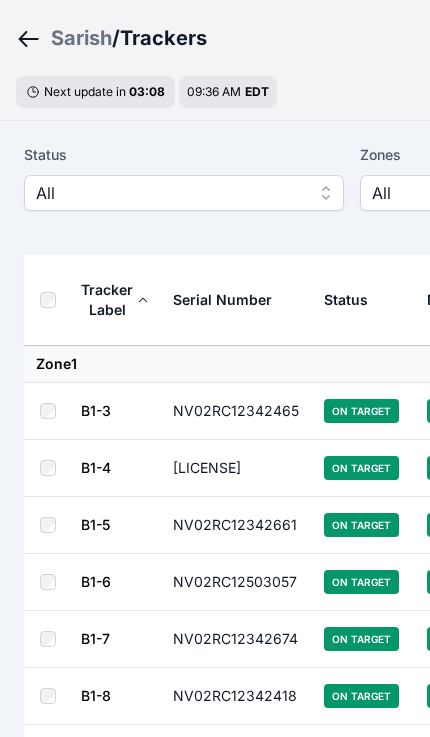 click on "All" at bounding box center (170, 193) 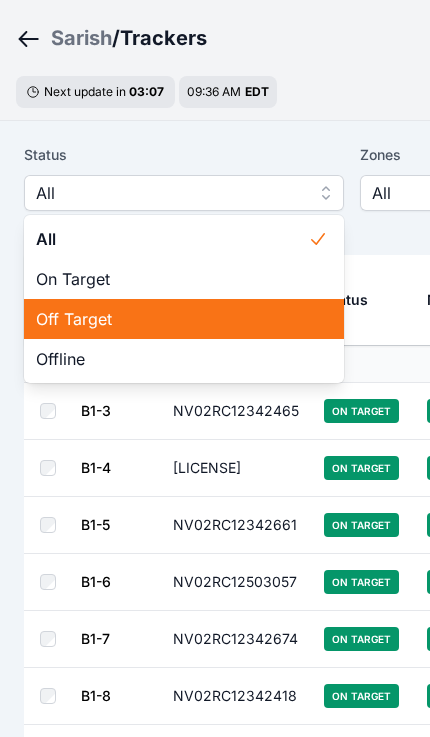 click on "Off Target" at bounding box center (172, 319) 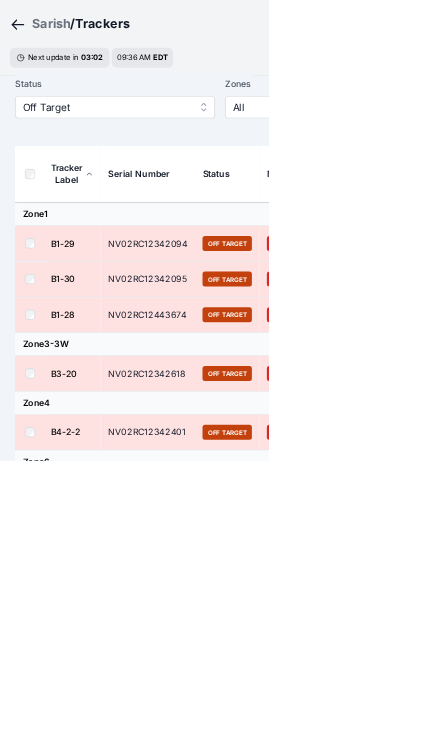 scroll, scrollTop: 81, scrollLeft: 0, axis: vertical 